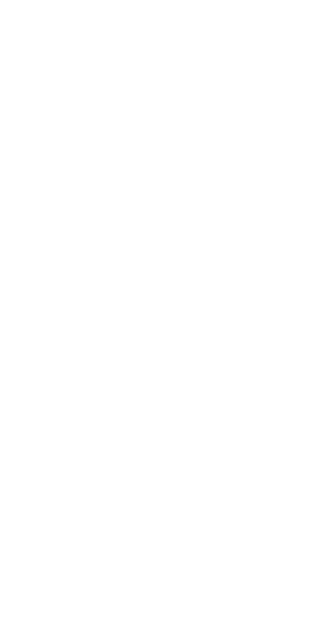 scroll, scrollTop: 0, scrollLeft: 0, axis: both 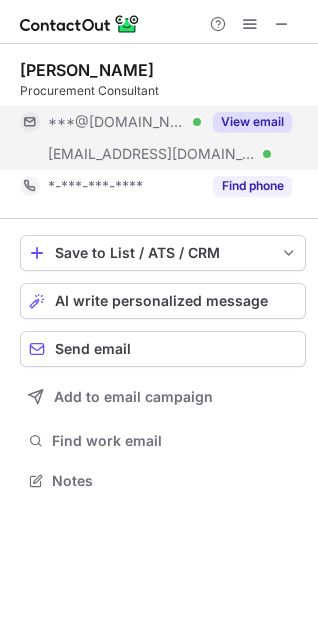 click on "View email" at bounding box center (252, 122) 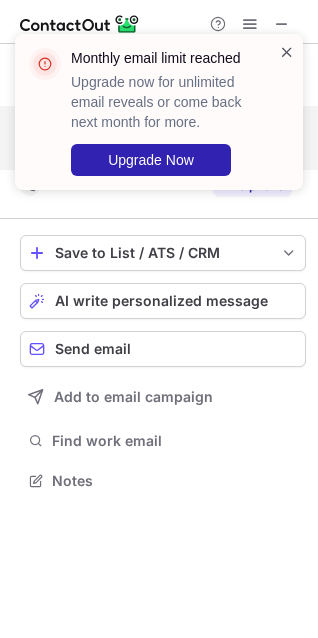 click at bounding box center (287, 52) 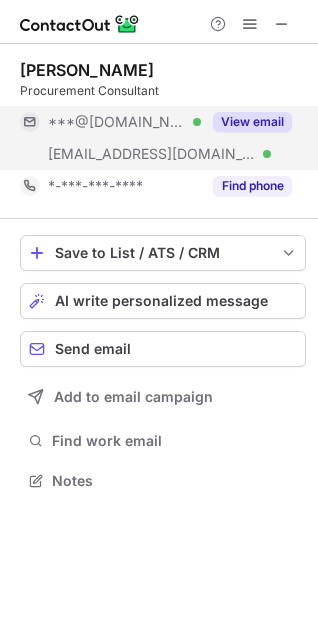 scroll, scrollTop: 440, scrollLeft: 318, axis: both 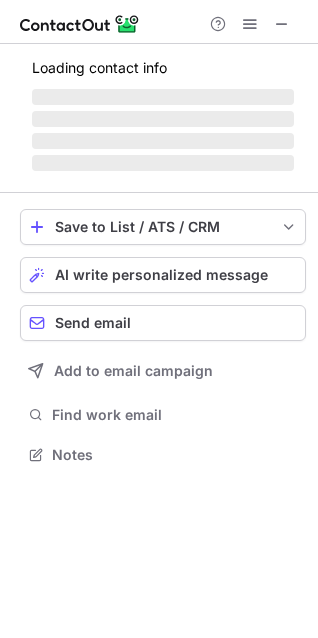 click on "‌" at bounding box center [163, 119] 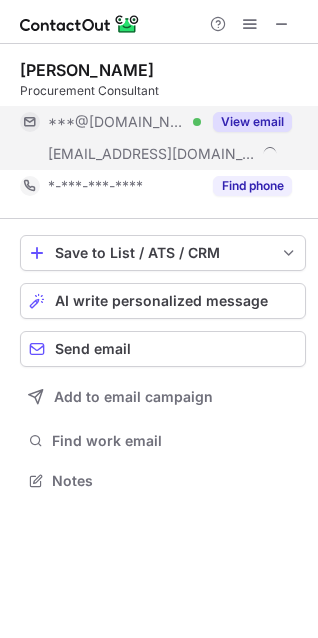 click on "View email" at bounding box center (252, 122) 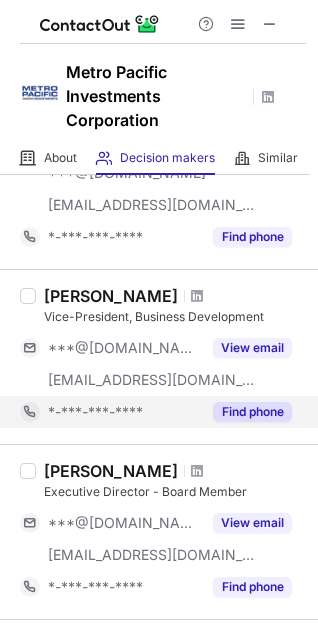 scroll, scrollTop: 222, scrollLeft: 0, axis: vertical 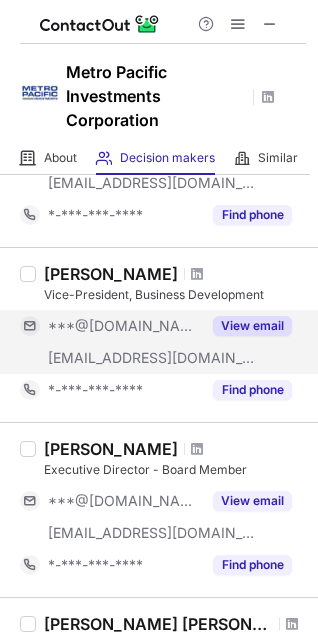 click on "View email" at bounding box center (252, 326) 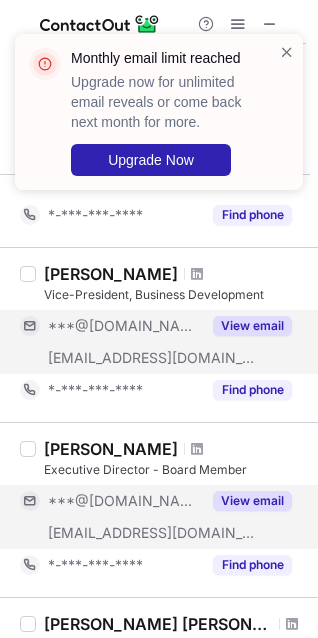 click on "Stanley Yang Executive Director - Board Member ***@gmail.com ***@firstpacific.com View email *-***-***-**** Find phone" at bounding box center [171, 510] 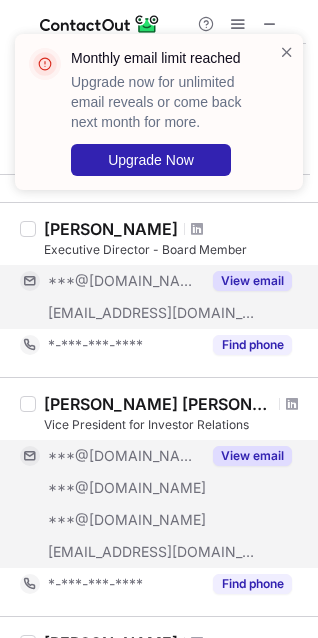 scroll, scrollTop: 444, scrollLeft: 0, axis: vertical 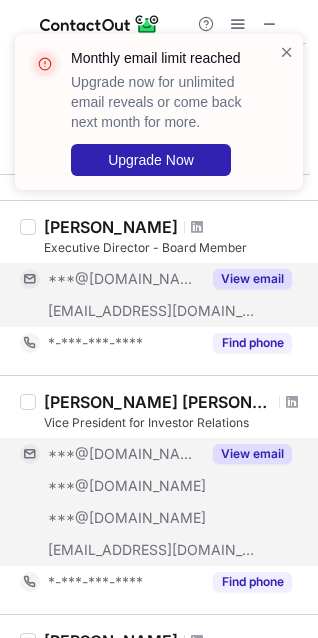 click on "View email" at bounding box center (252, 454) 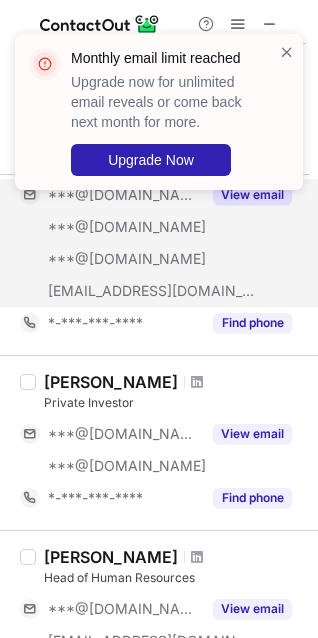 scroll, scrollTop: 777, scrollLeft: 0, axis: vertical 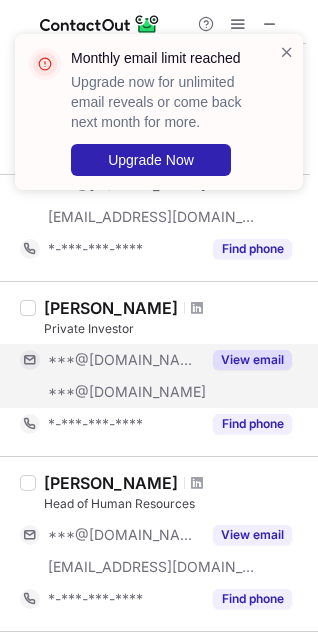 click on "View email" at bounding box center [252, 360] 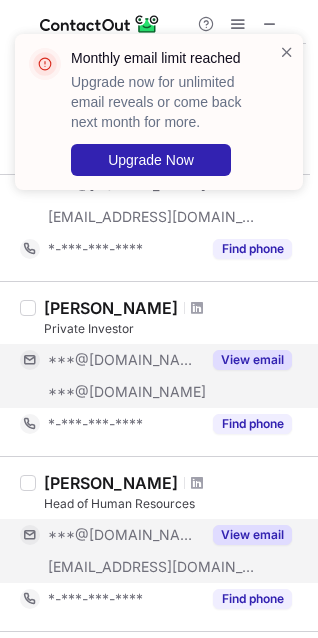 click on "View email" at bounding box center (252, 535) 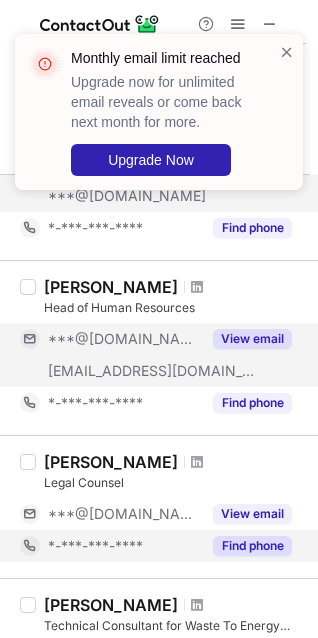 scroll, scrollTop: 1111, scrollLeft: 0, axis: vertical 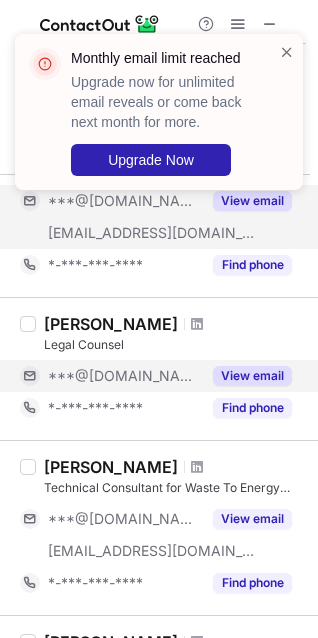 click on "View email" at bounding box center (246, 376) 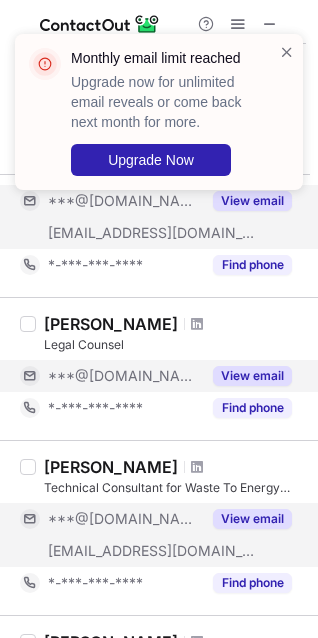 click on "View email" at bounding box center (252, 519) 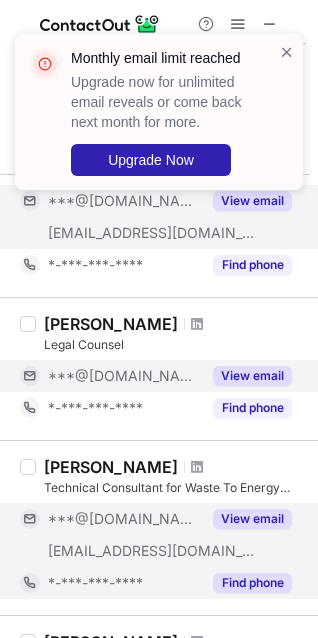 scroll, scrollTop: 1333, scrollLeft: 0, axis: vertical 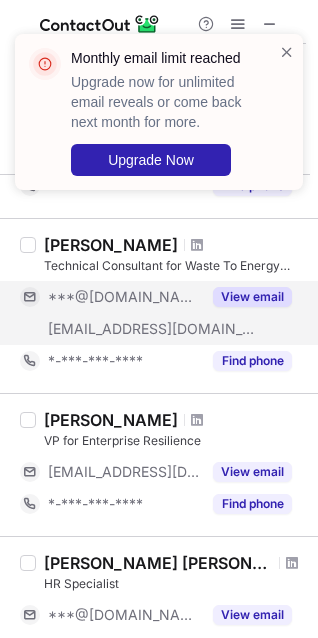 drag, startPoint x: 267, startPoint y: 439, endPoint x: 267, endPoint y: 452, distance: 13 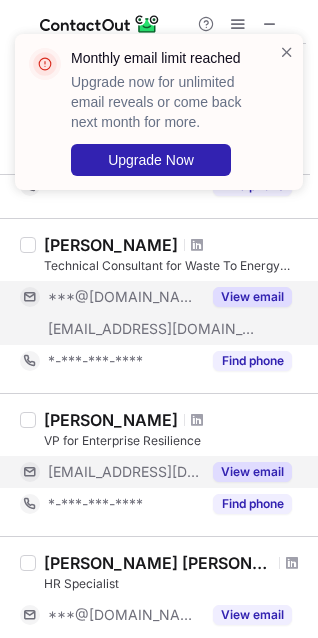 click on "View email" at bounding box center (252, 472) 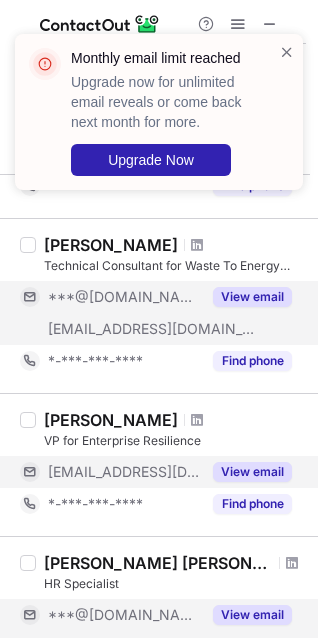 click on "View email" at bounding box center (252, 615) 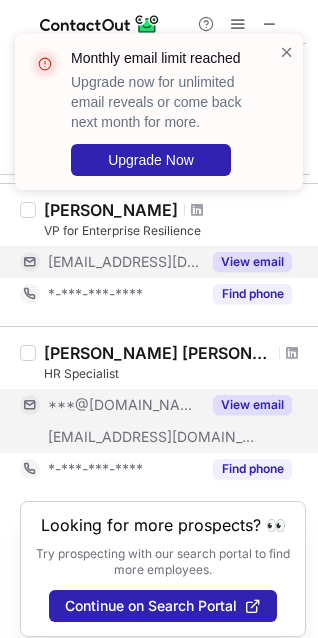 scroll, scrollTop: 1575, scrollLeft: 0, axis: vertical 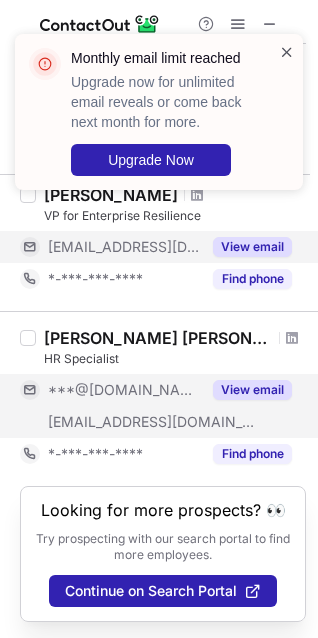 drag, startPoint x: 280, startPoint y: 55, endPoint x: 101, endPoint y: 7, distance: 185.32404 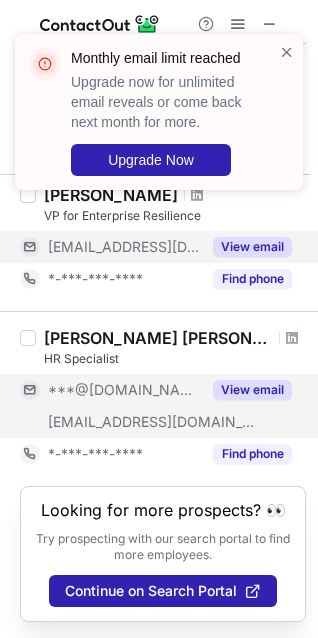 click at bounding box center (287, 52) 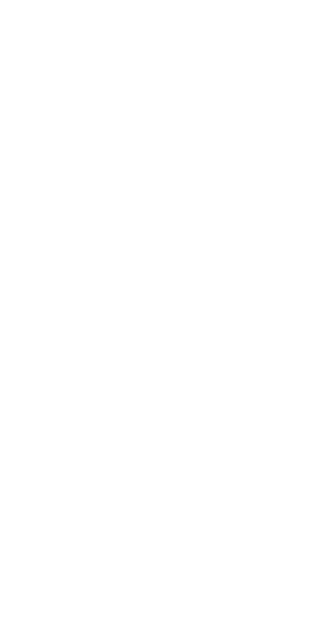 scroll, scrollTop: 0, scrollLeft: 0, axis: both 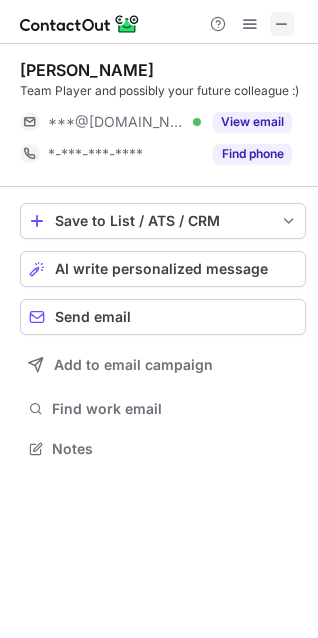 click at bounding box center [282, 24] 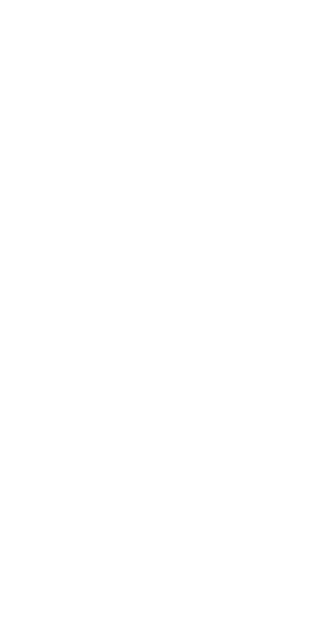 scroll, scrollTop: 0, scrollLeft: 0, axis: both 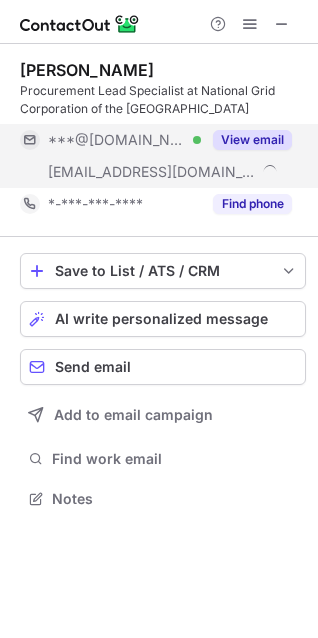 click on "View email" at bounding box center [252, 140] 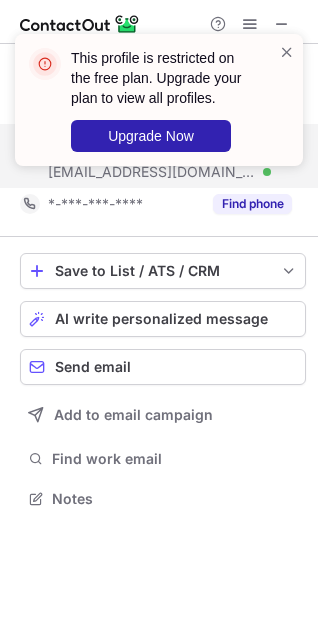 scroll, scrollTop: 440, scrollLeft: 318, axis: both 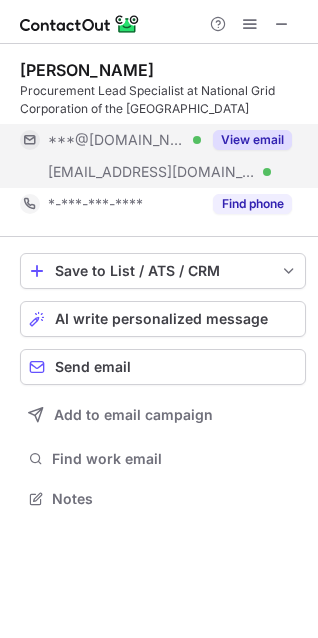 click on "View email" at bounding box center (252, 140) 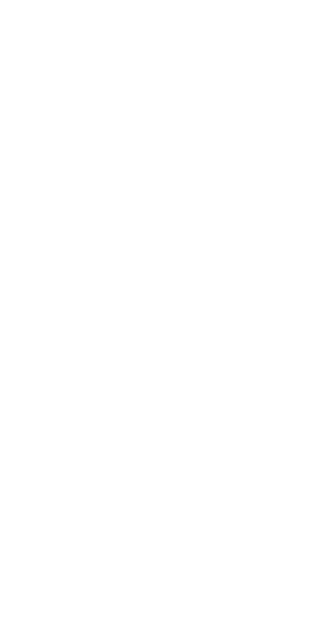 scroll, scrollTop: 0, scrollLeft: 0, axis: both 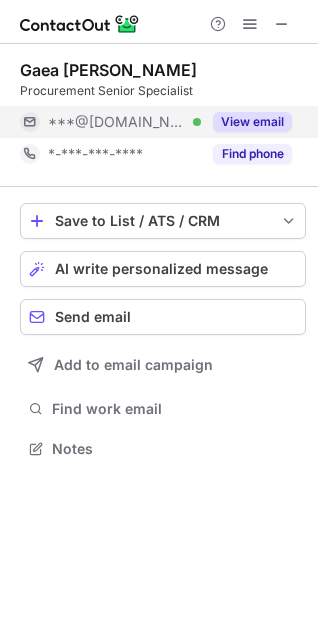 click on "View email" at bounding box center (252, 122) 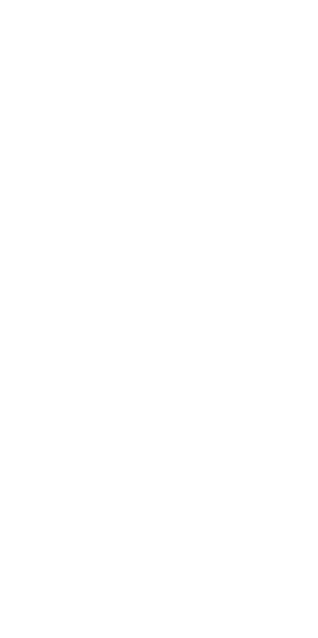 scroll, scrollTop: 0, scrollLeft: 0, axis: both 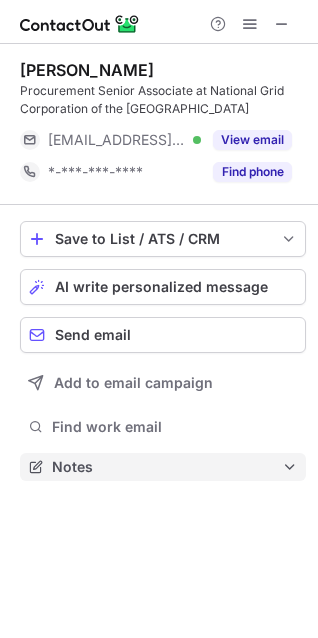 click on "Notes" at bounding box center [163, 467] 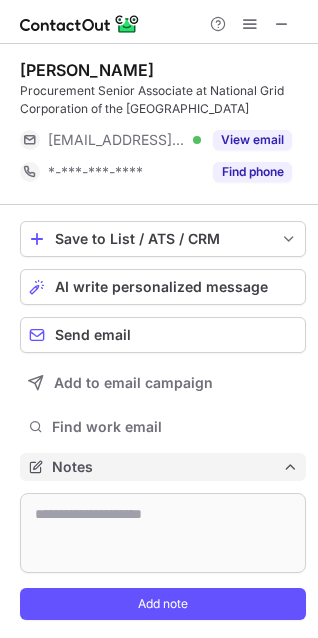 scroll, scrollTop: 9, scrollLeft: 9, axis: both 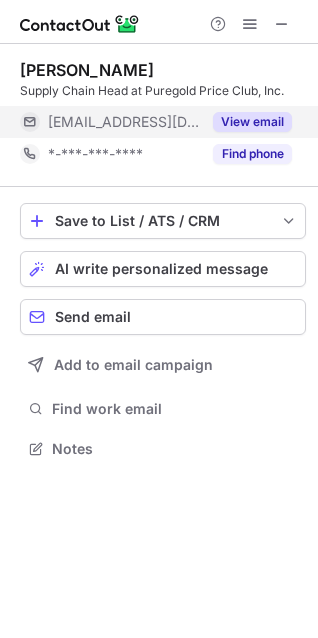 click on "View email" at bounding box center [252, 122] 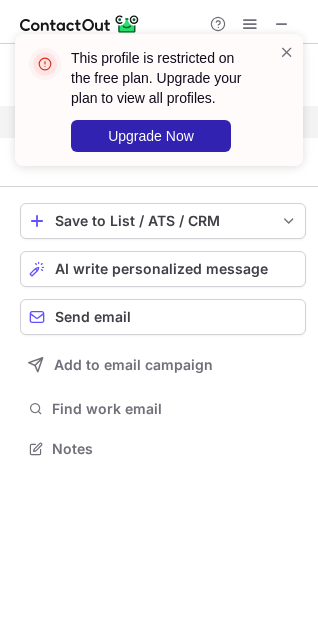 click on "This profile is restricted on the free plan. Upgrade your plan to view all profiles. Upgrade Now" at bounding box center [159, 108] 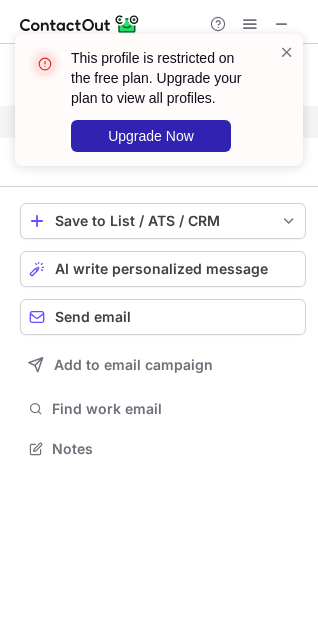 click on "This profile is restricted on the free plan. Upgrade your plan to view all profiles. Upgrade Now" at bounding box center (159, 108) 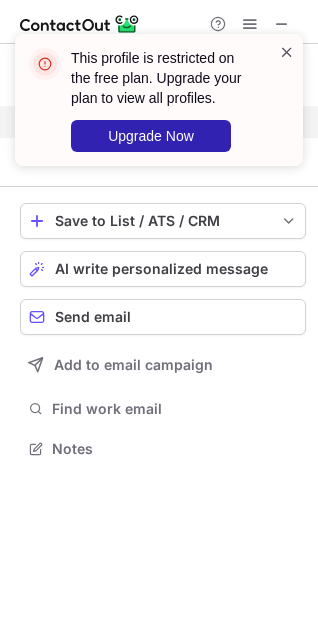 click at bounding box center (287, 52) 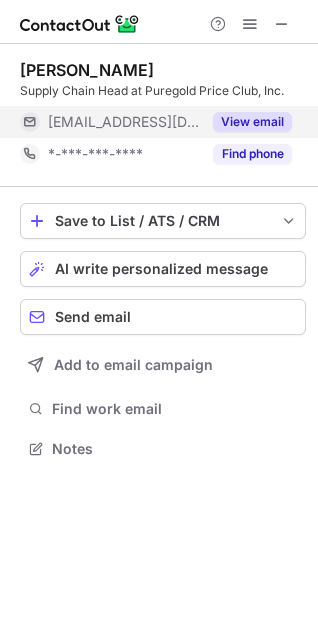 click on "This profile is restricted on the free plan. Upgrade your plan to view all profiles. Upgrade Now" at bounding box center (159, 108) 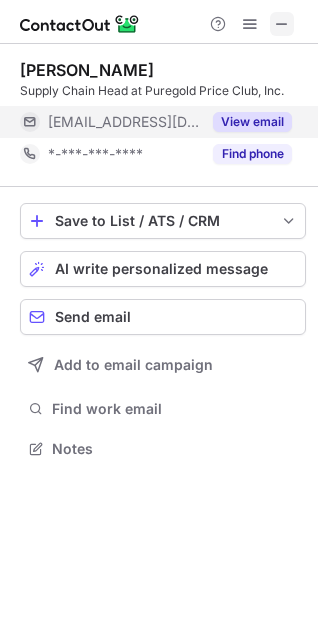 click at bounding box center [282, 24] 